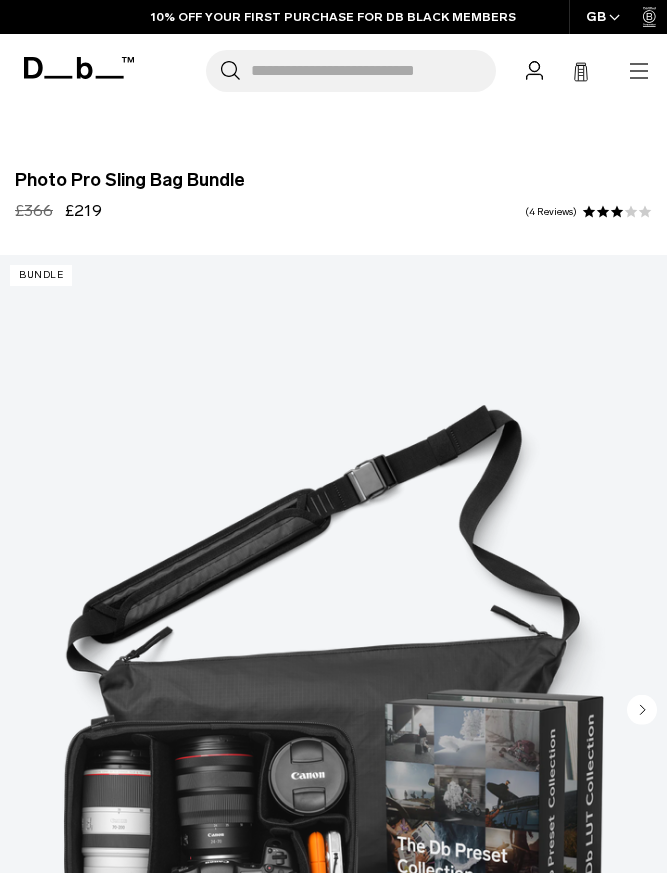 scroll, scrollTop: 0, scrollLeft: 0, axis: both 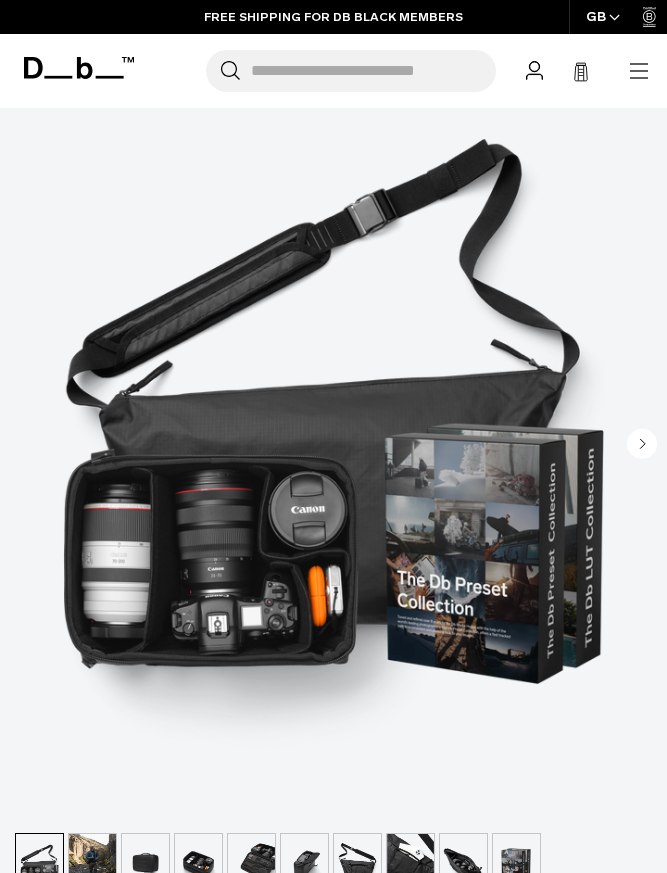 click 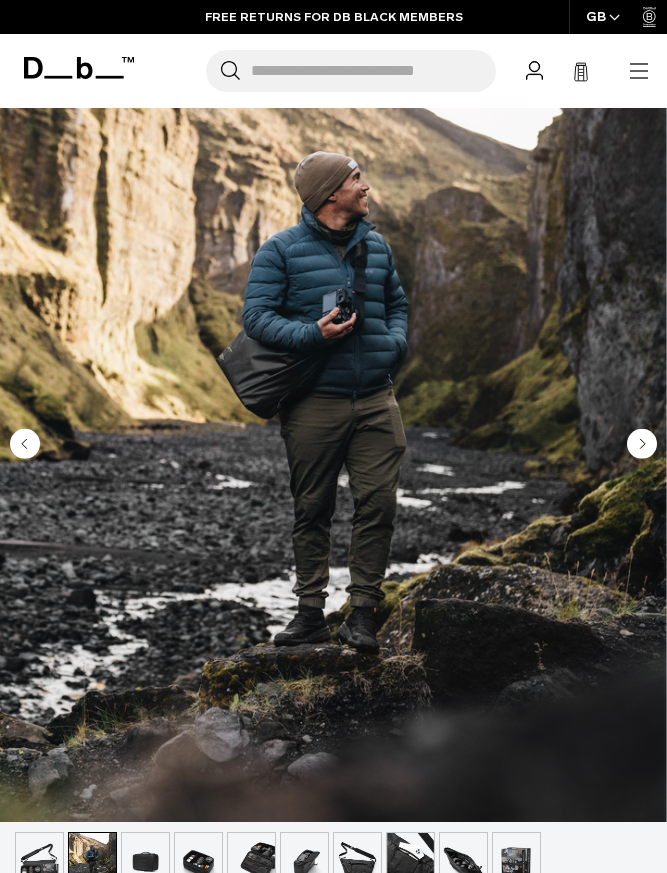 click 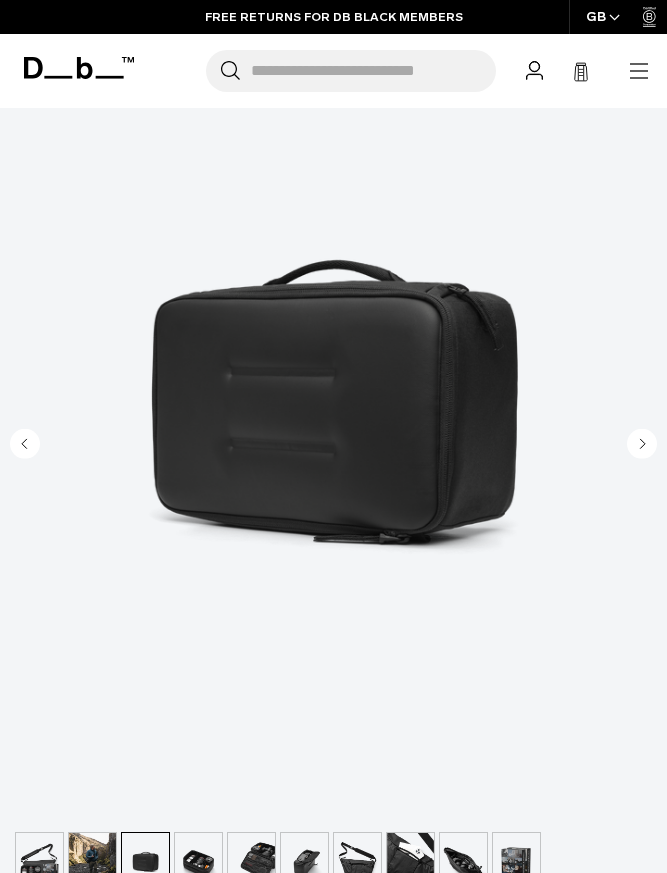 click 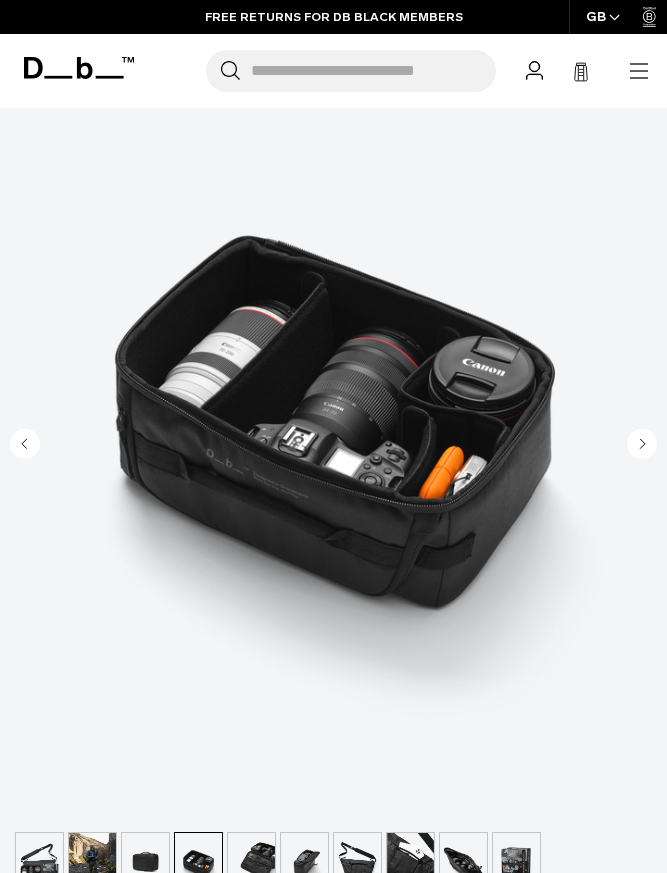 click 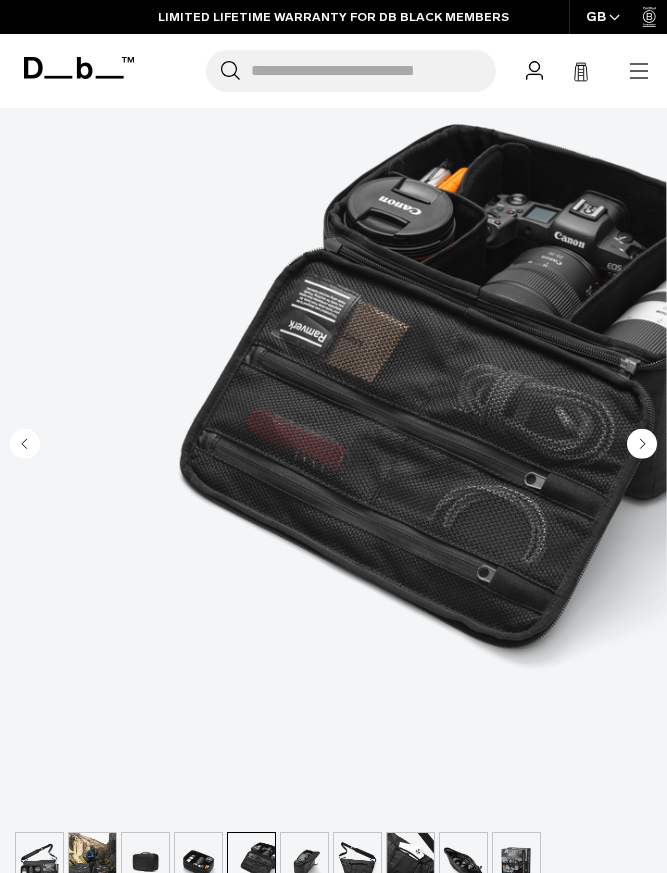 click 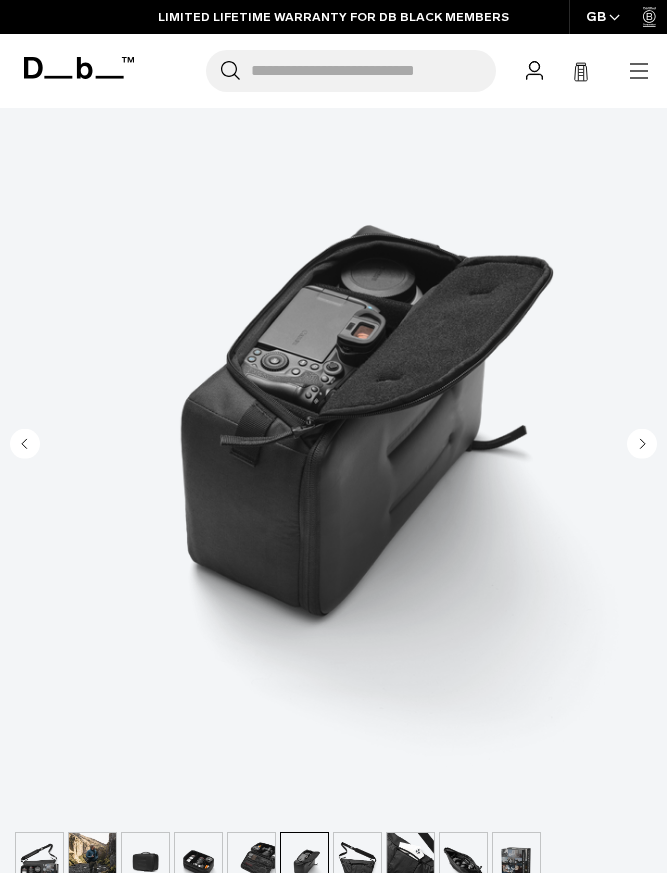 click 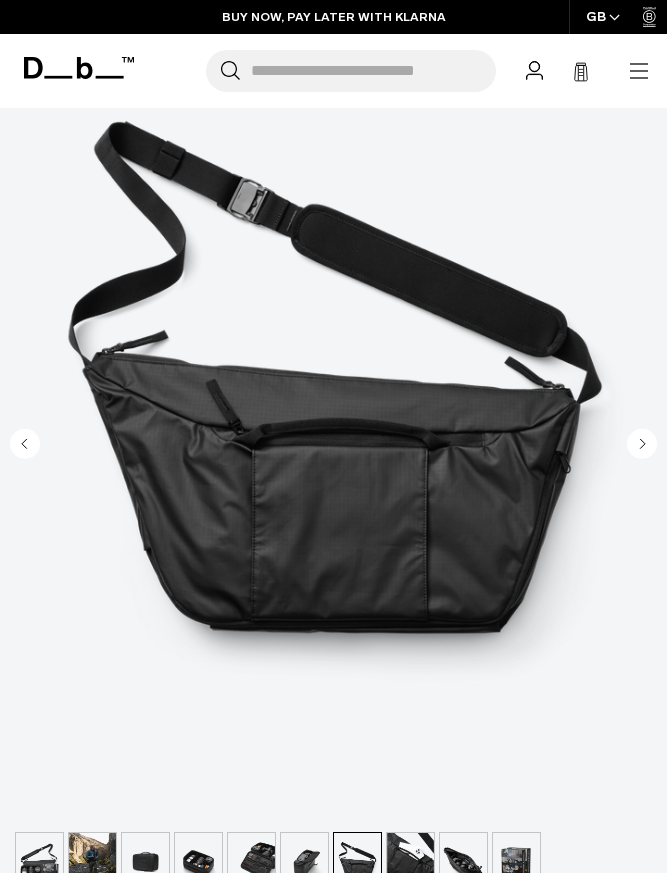 click 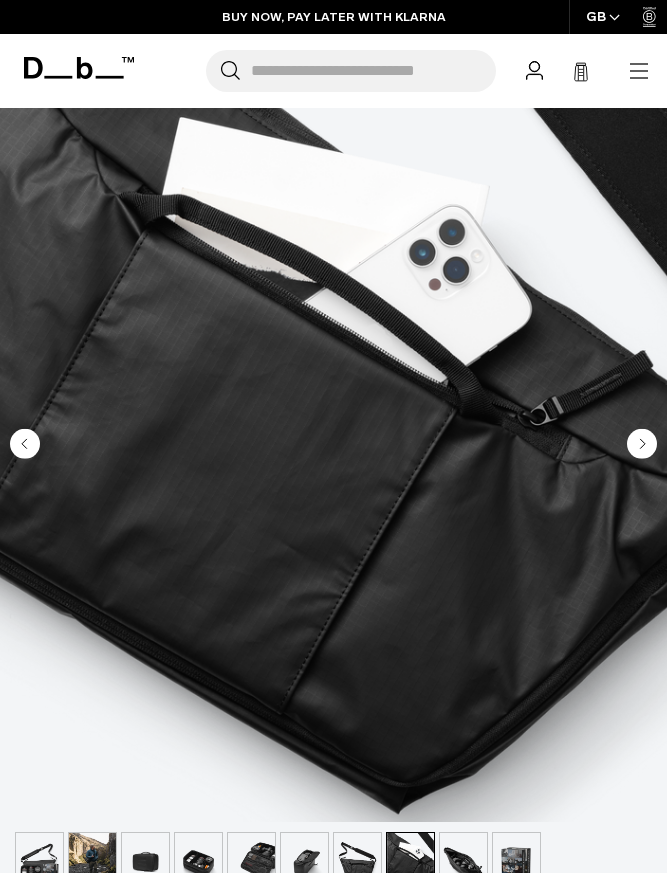 click 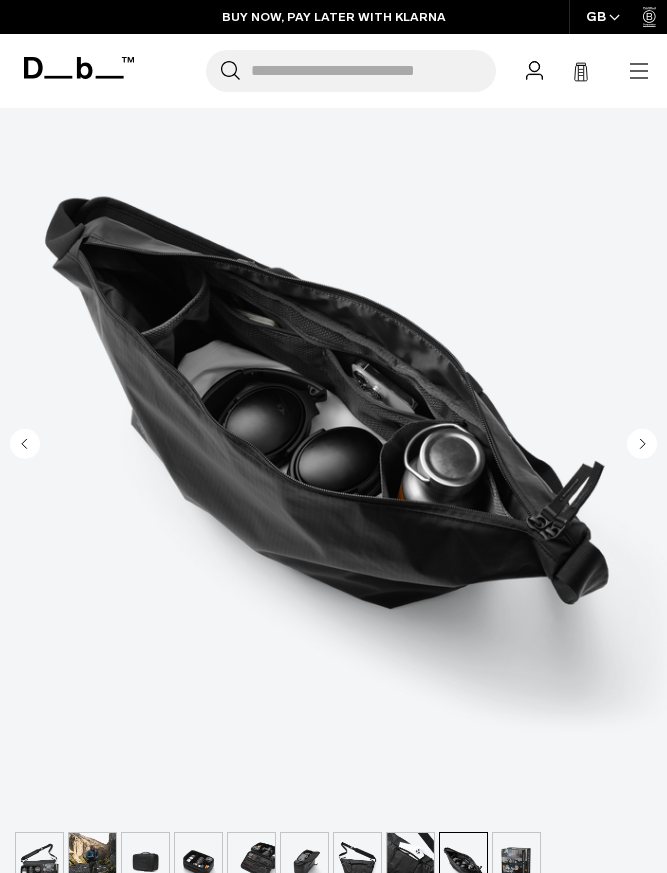 click 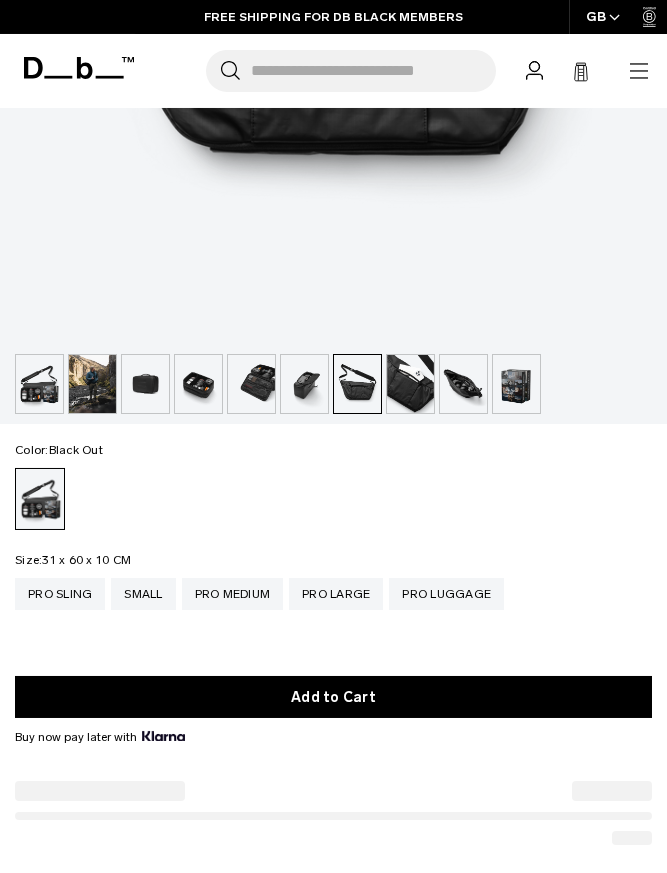 scroll, scrollTop: 745, scrollLeft: 0, axis: vertical 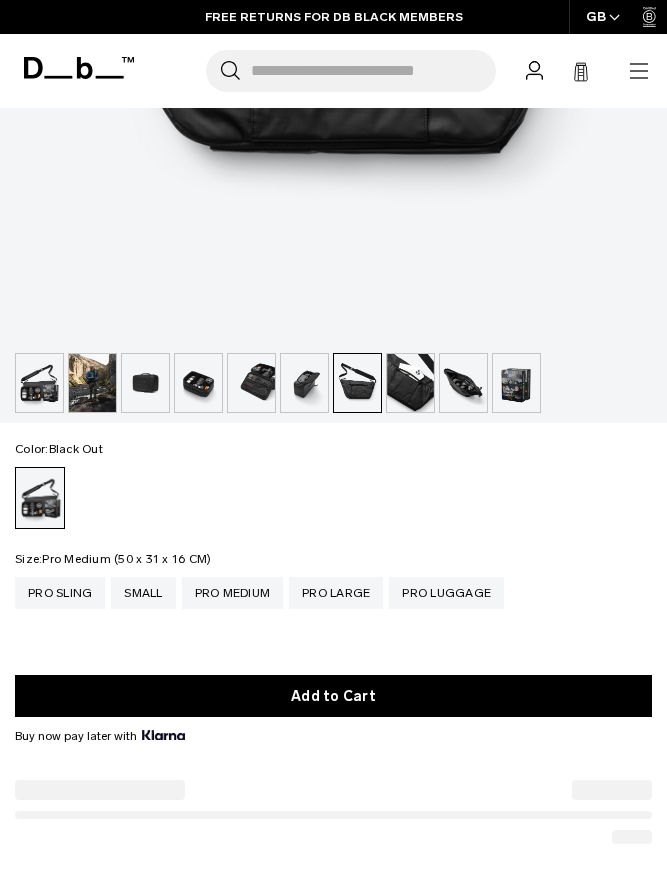 click on "Pro Medium" at bounding box center (233, 593) 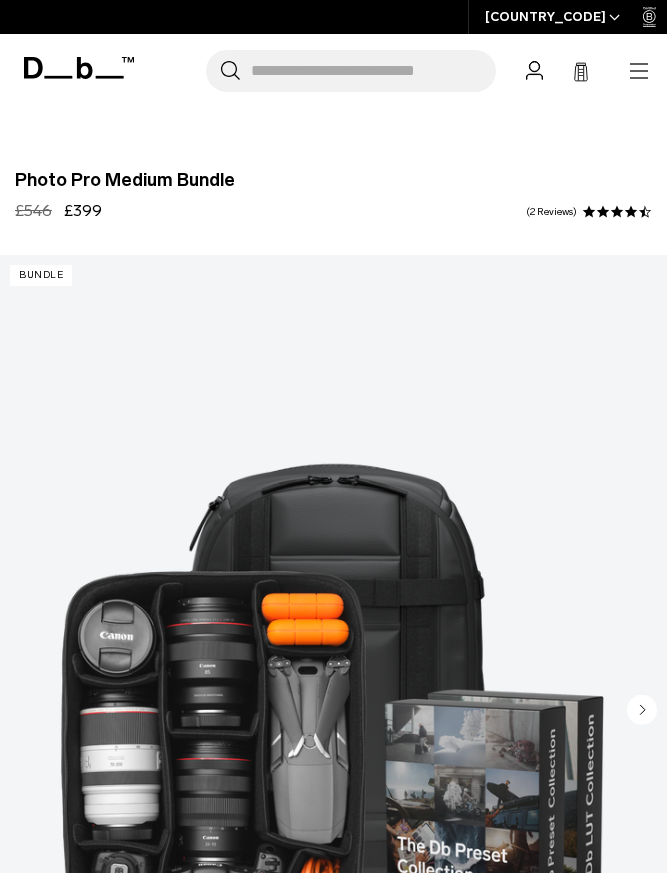 scroll, scrollTop: 0, scrollLeft: 0, axis: both 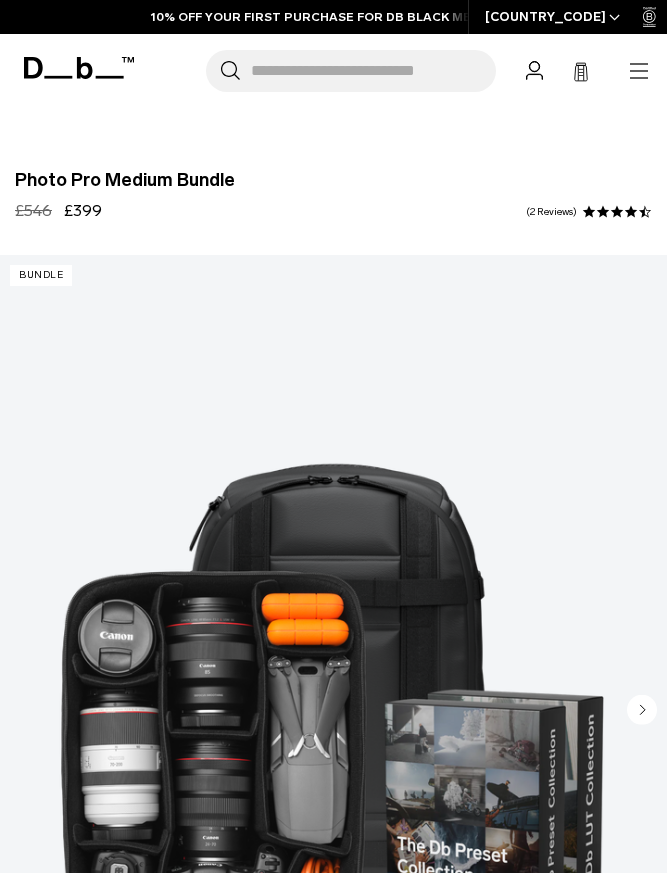 click at bounding box center [333, 672] 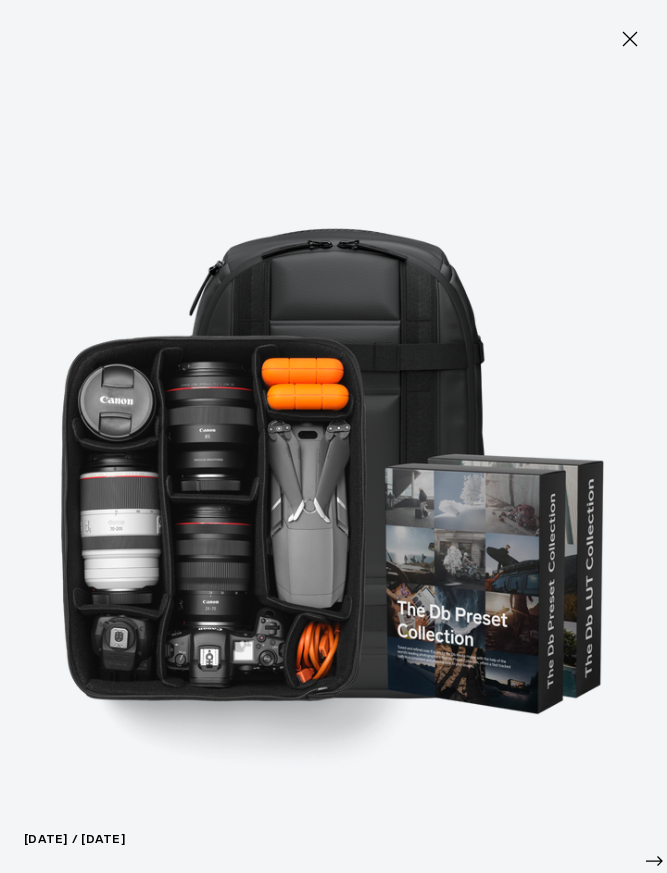 click 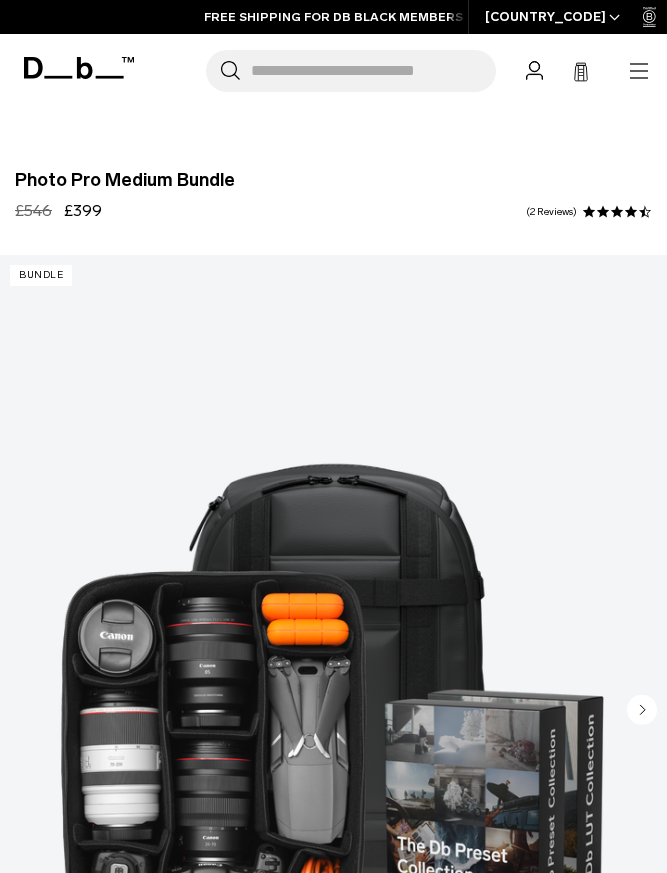 click 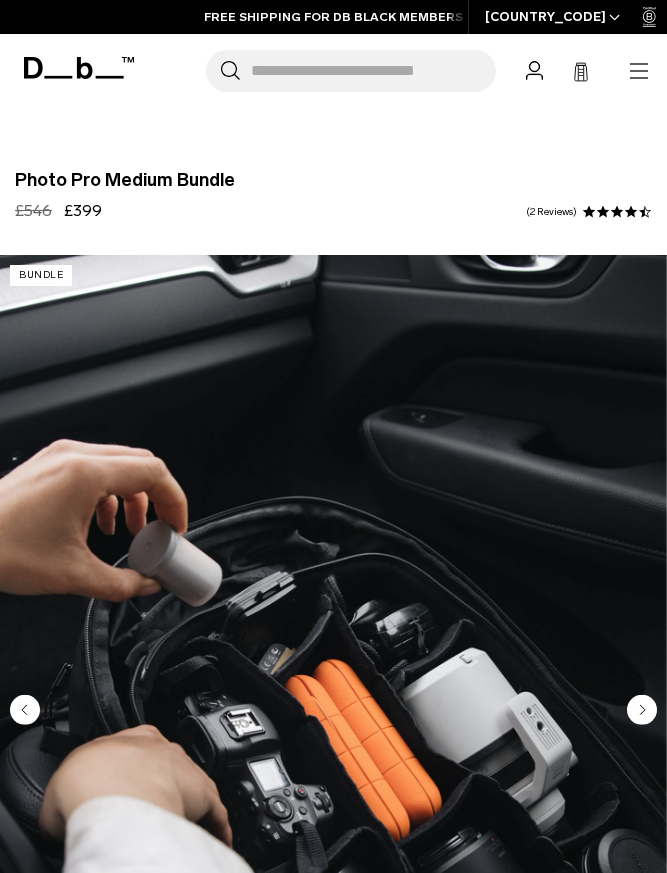 click 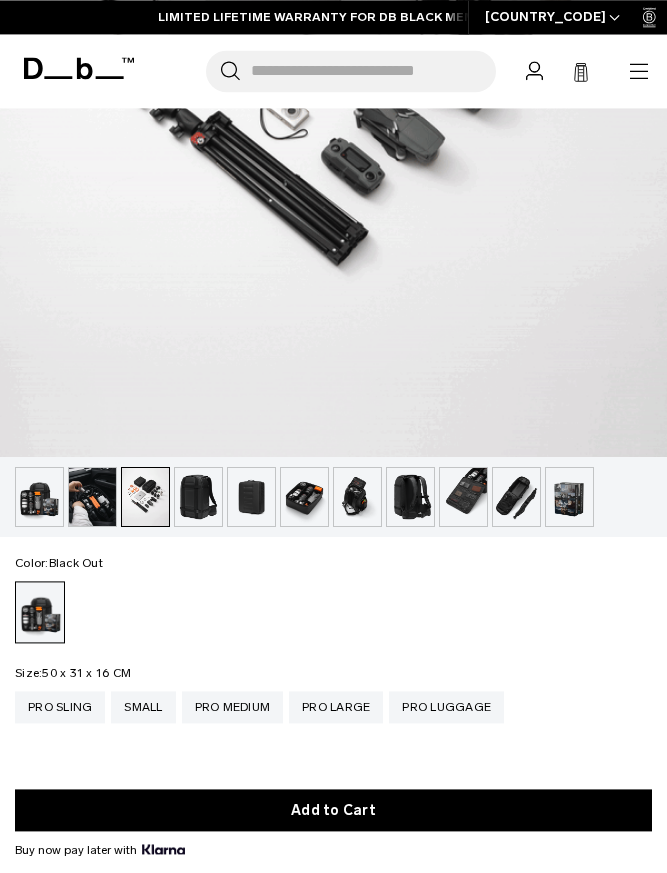 scroll, scrollTop: 631, scrollLeft: 0, axis: vertical 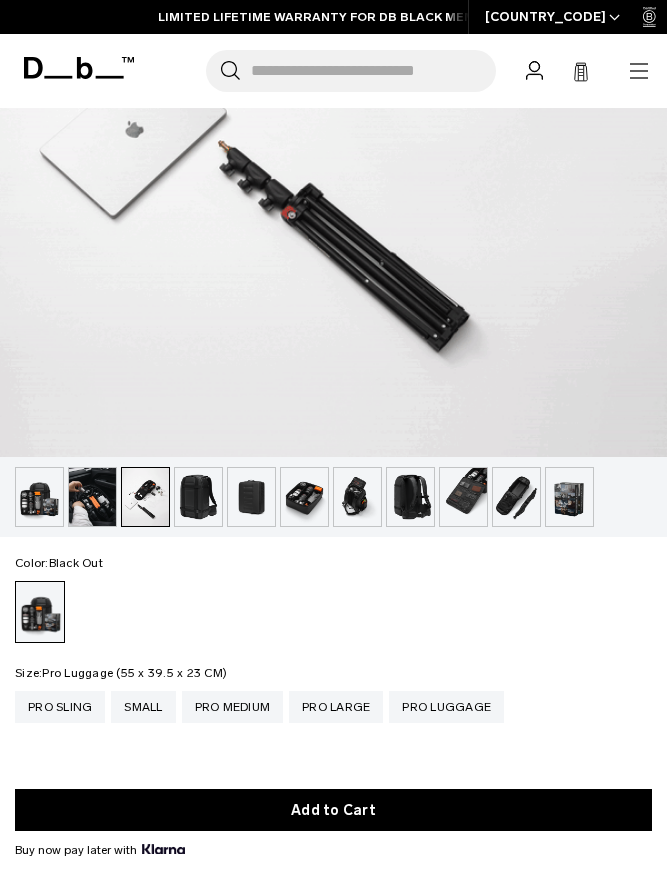 click on "Pro Luggage" at bounding box center (446, 707) 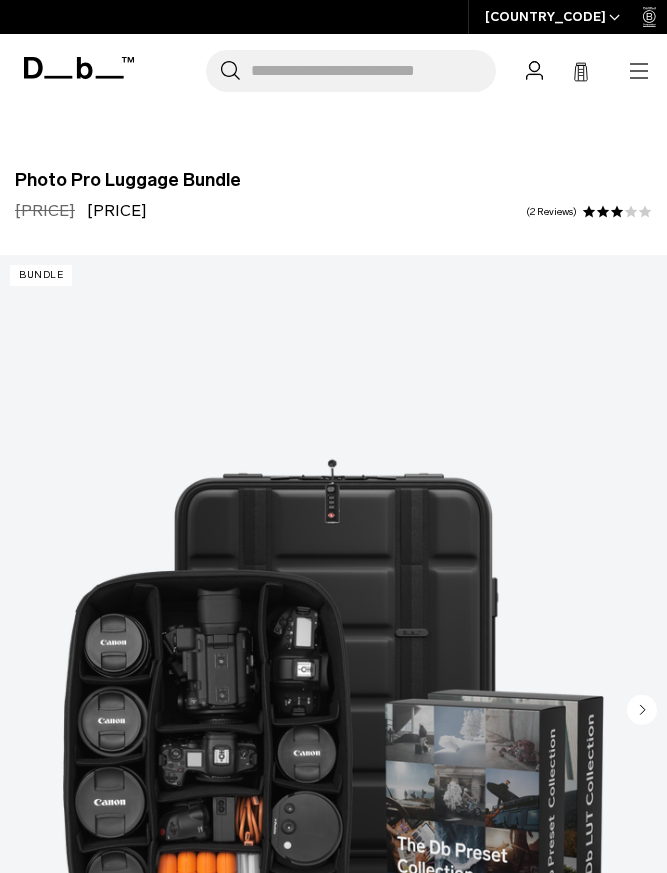 scroll, scrollTop: 0, scrollLeft: 0, axis: both 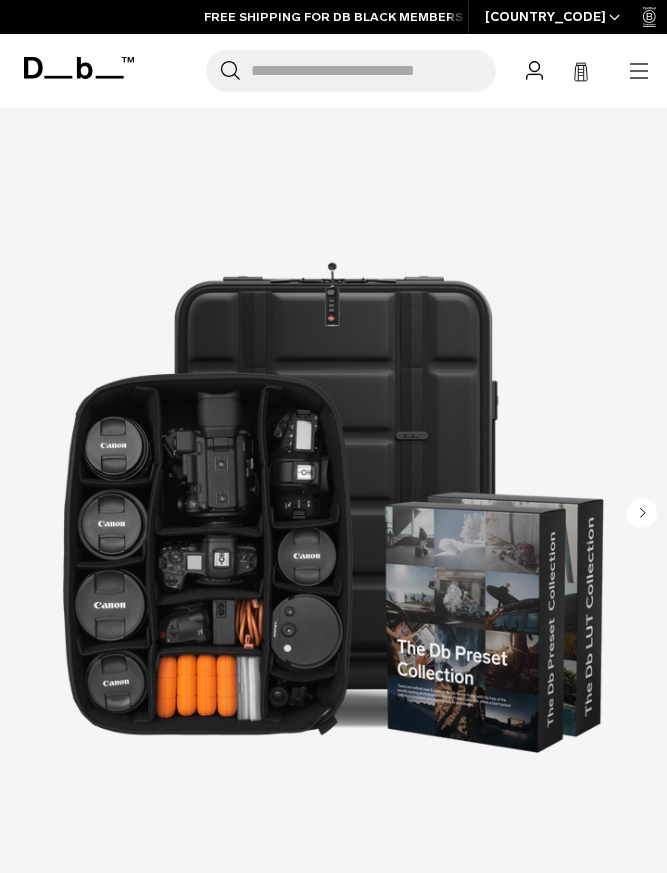 click 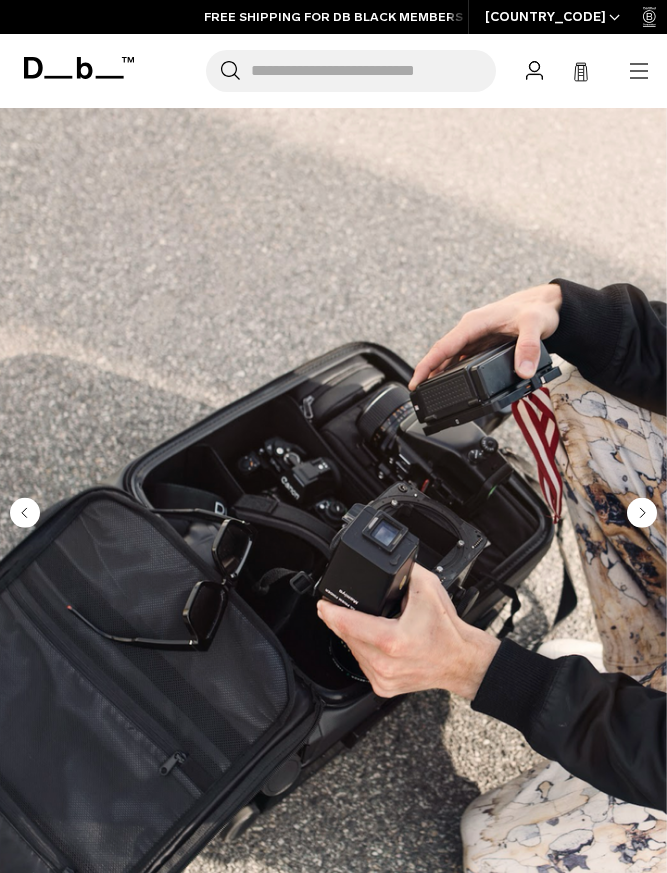 click 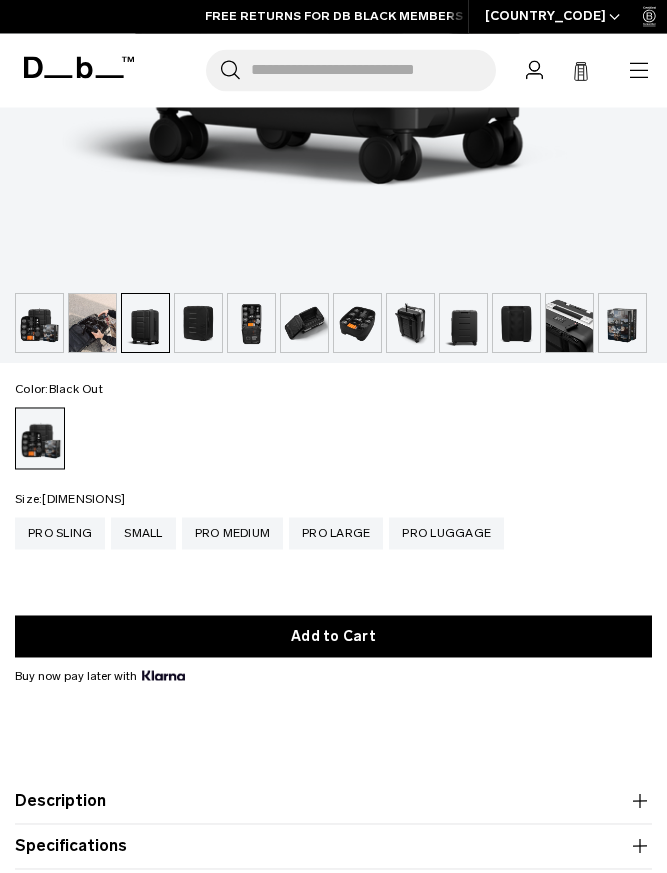 scroll, scrollTop: 806, scrollLeft: 0, axis: vertical 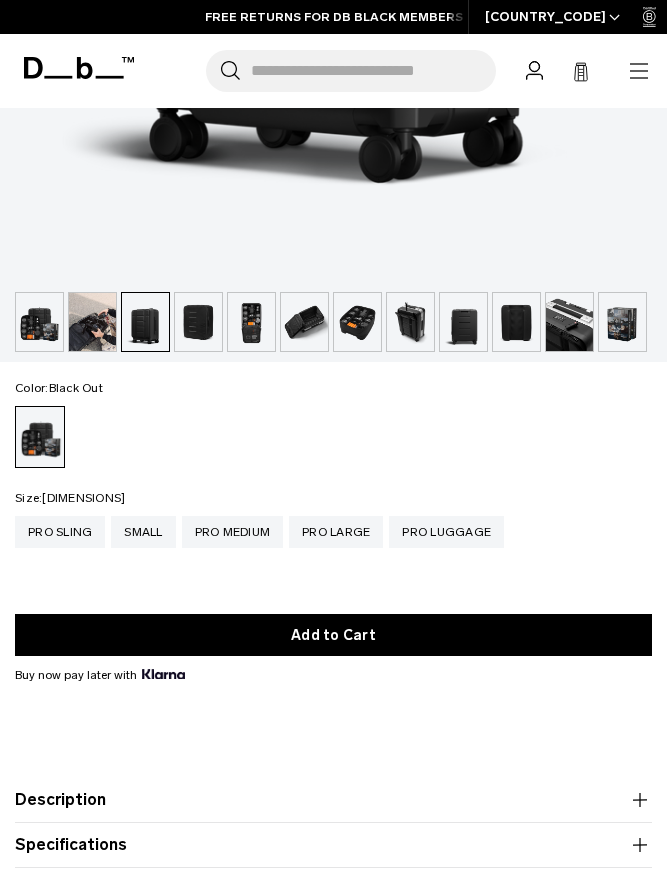click on "Pro Sling" at bounding box center (60, 532) 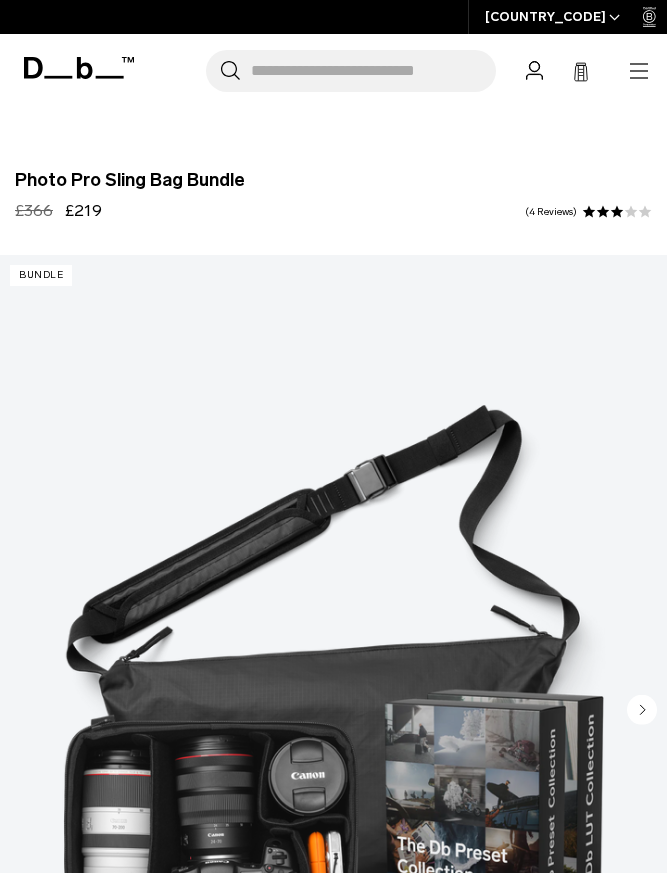scroll, scrollTop: 0, scrollLeft: 0, axis: both 